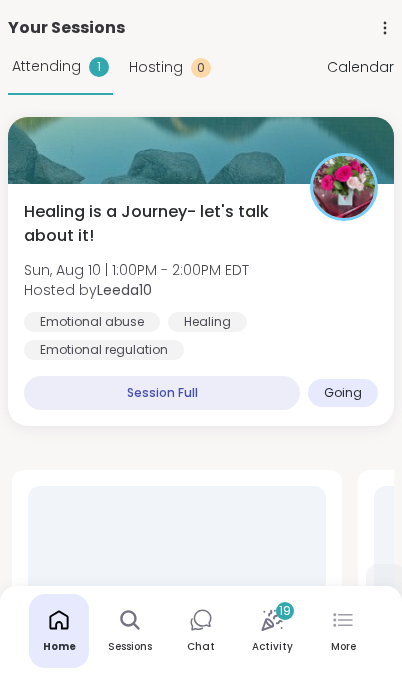 scroll, scrollTop: 0, scrollLeft: 0, axis: both 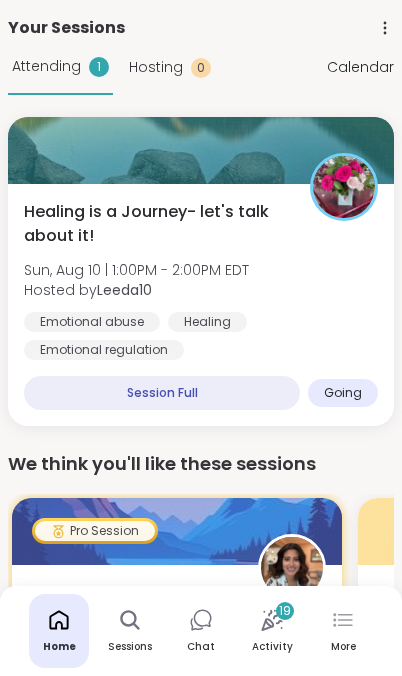 click on "Attending" at bounding box center (46, 66) 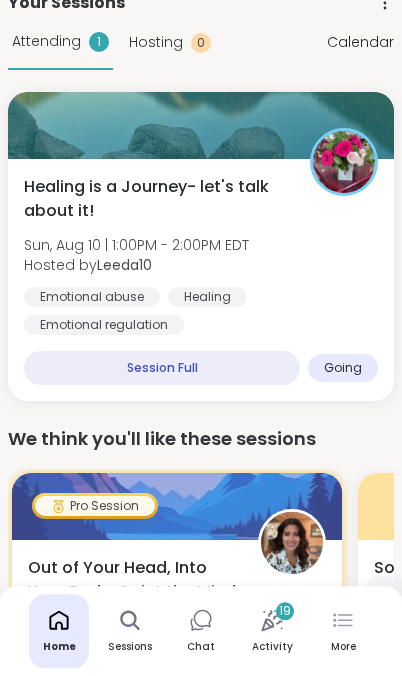 scroll, scrollTop: 25, scrollLeft: 0, axis: vertical 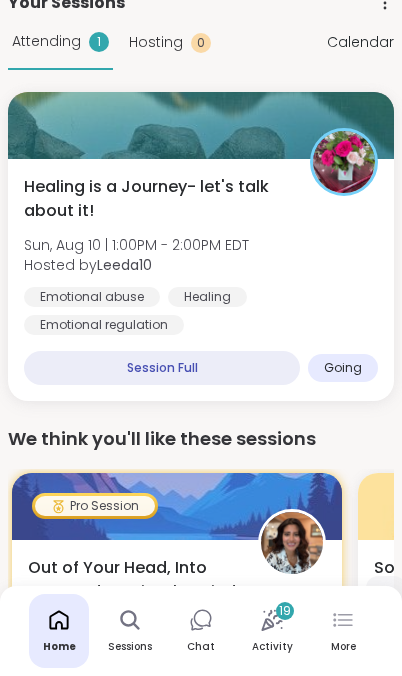 click on "Hosting" at bounding box center (156, 42) 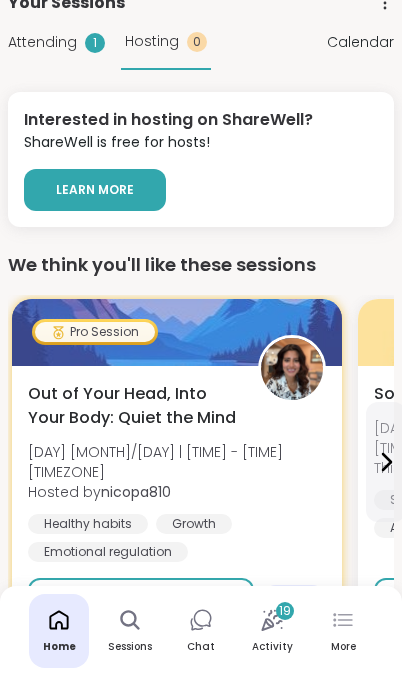 click on "Sign Up" at bounding box center (141, 599) 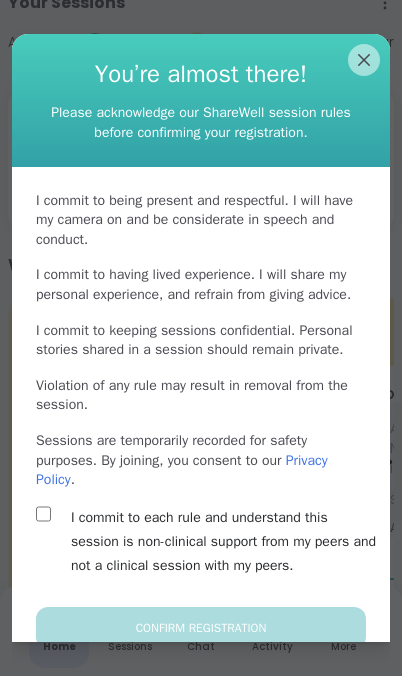 scroll, scrollTop: 27, scrollLeft: 0, axis: vertical 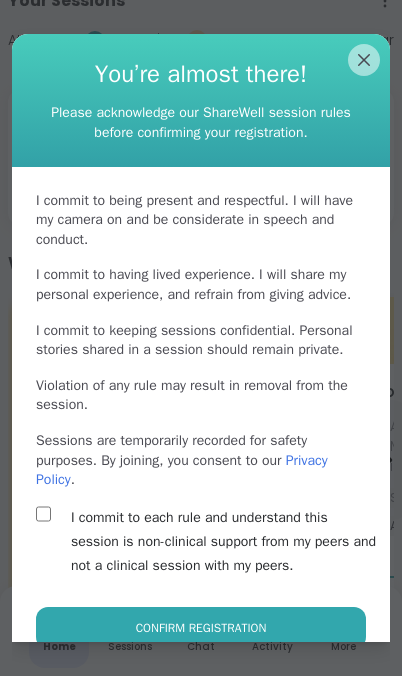 click on "Confirm Registration" at bounding box center (201, 628) 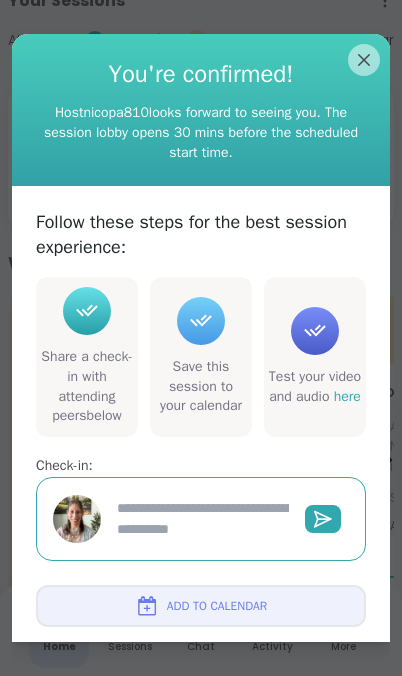 click on "Add to Calendar" at bounding box center (217, 606) 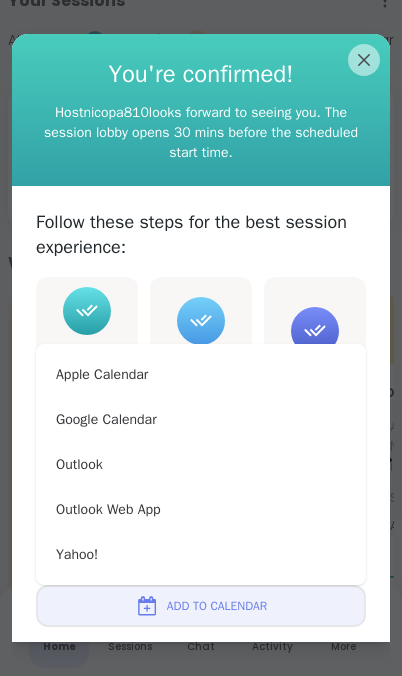 click on "Add to Calendar" at bounding box center [217, 606] 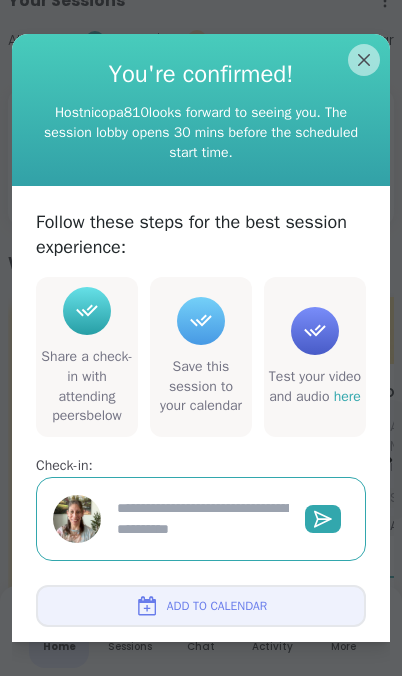 click on "Add to Calendar" at bounding box center (217, 606) 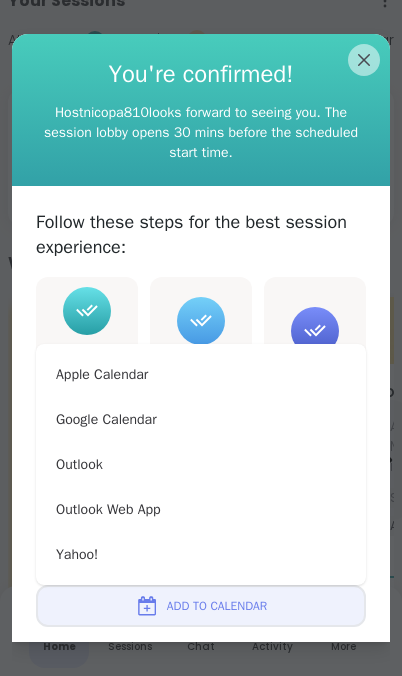click on "Share a check-in with attending peers  below" at bounding box center (87, 357) 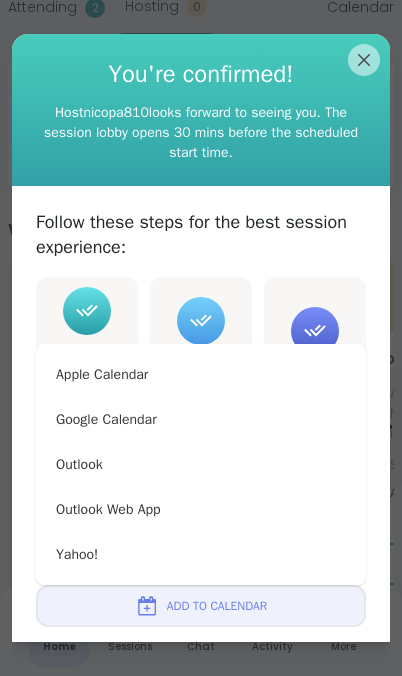 type on "*" 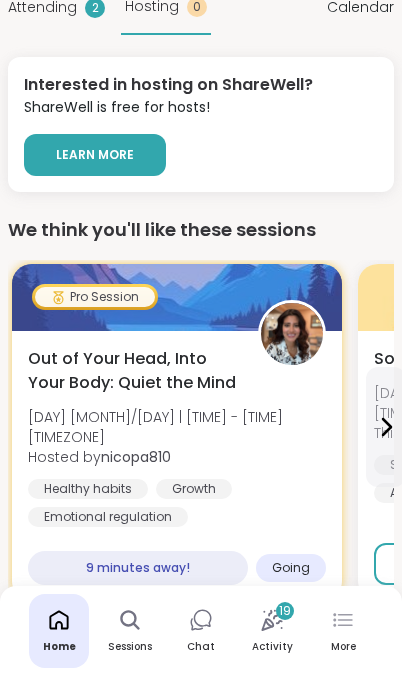 scroll, scrollTop: 60, scrollLeft: 0, axis: vertical 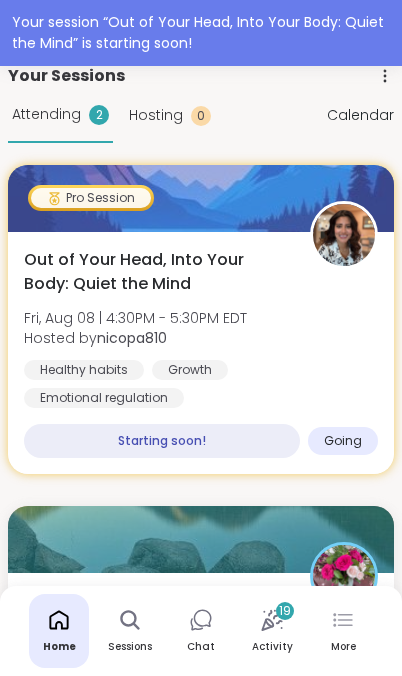 click on "Attending" at bounding box center [46, 114] 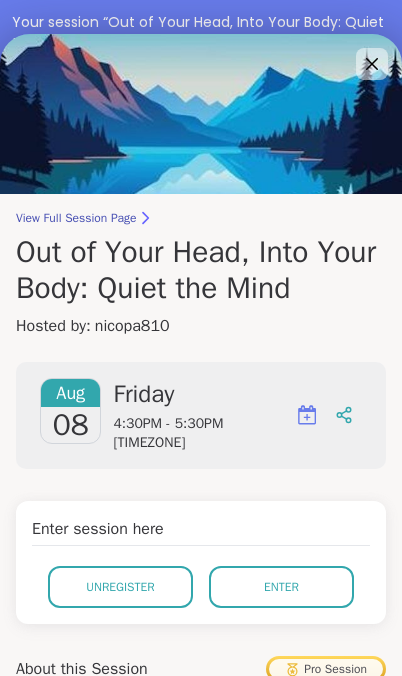 click on "Enter" at bounding box center (281, 587) 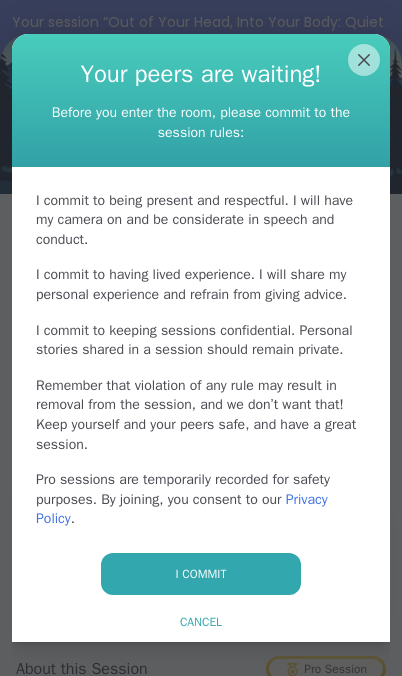 click on "I commit" at bounding box center [201, 574] 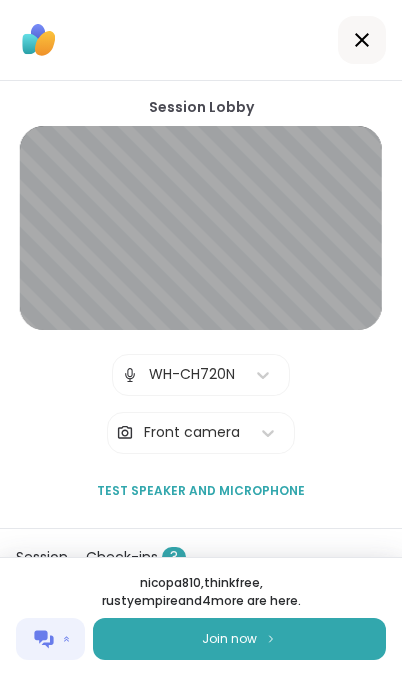 click on "Join now" at bounding box center [239, 639] 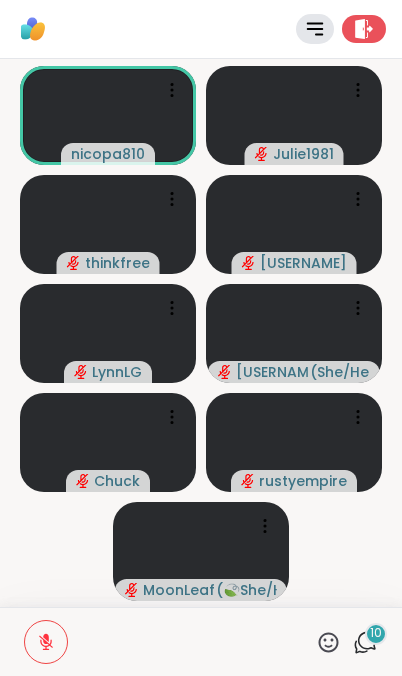 click on "10" at bounding box center (376, 634) 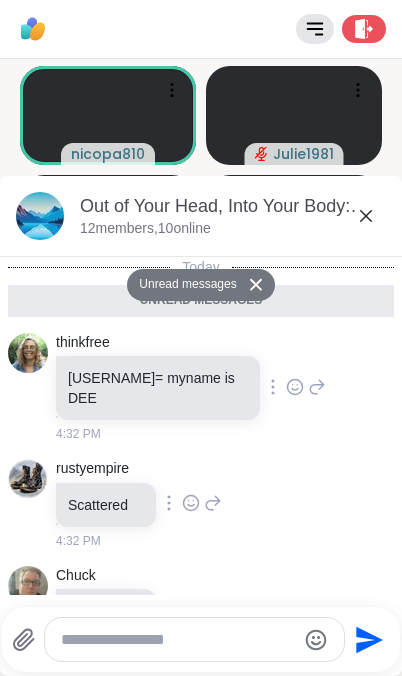 scroll, scrollTop: 1053, scrollLeft: 0, axis: vertical 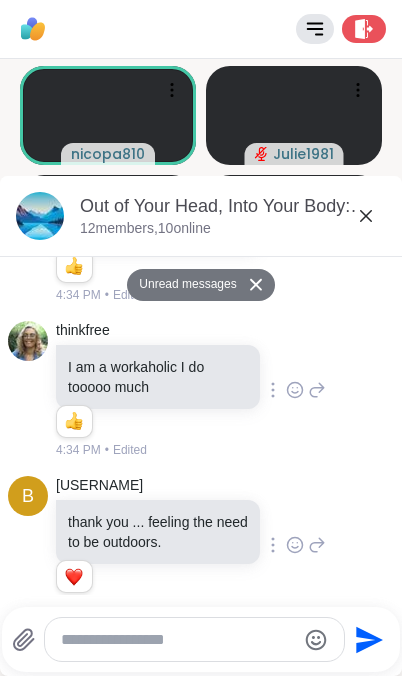 click on "Send" at bounding box center [201, 639] 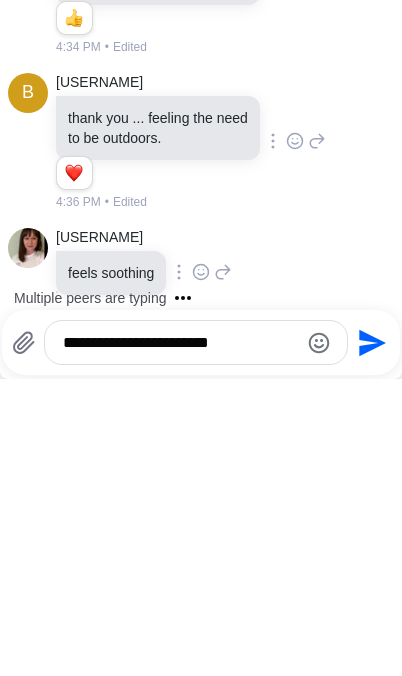 scroll, scrollTop: 1218, scrollLeft: 0, axis: vertical 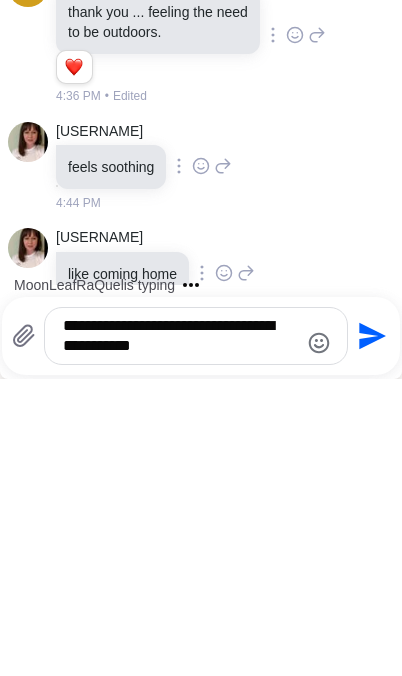 type on "**********" 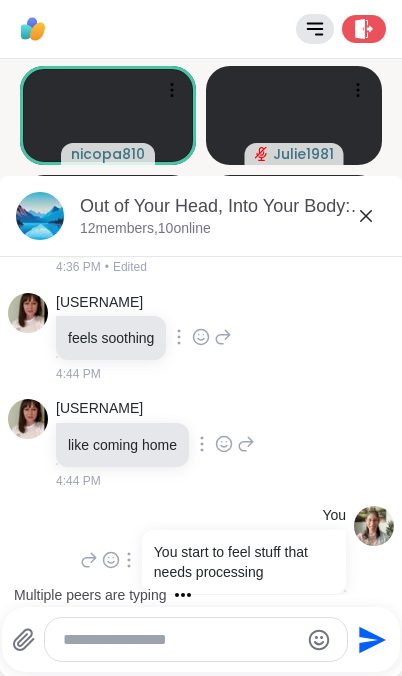 scroll, scrollTop: 1510, scrollLeft: 0, axis: vertical 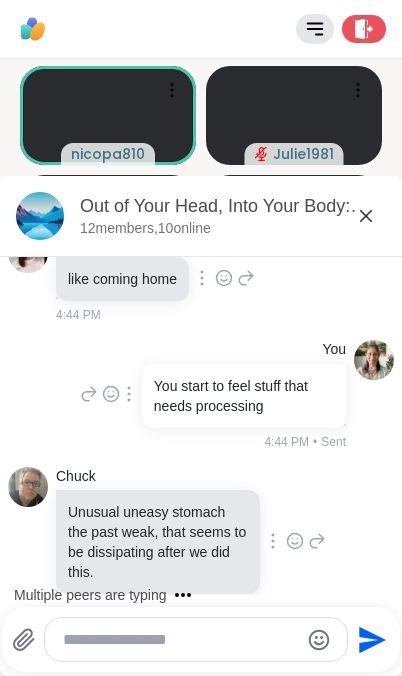 click at bounding box center [180, 640] 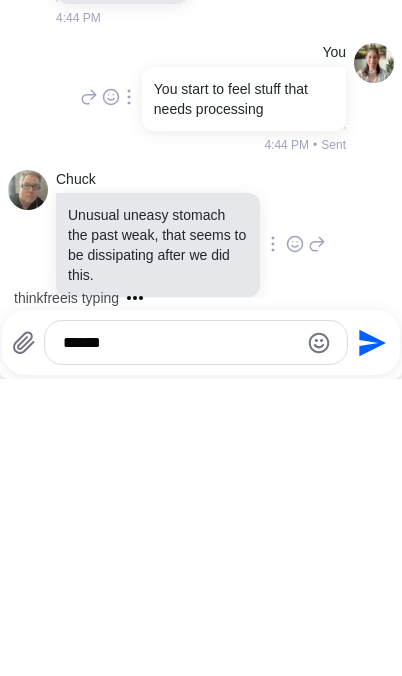scroll, scrollTop: 1696, scrollLeft: 0, axis: vertical 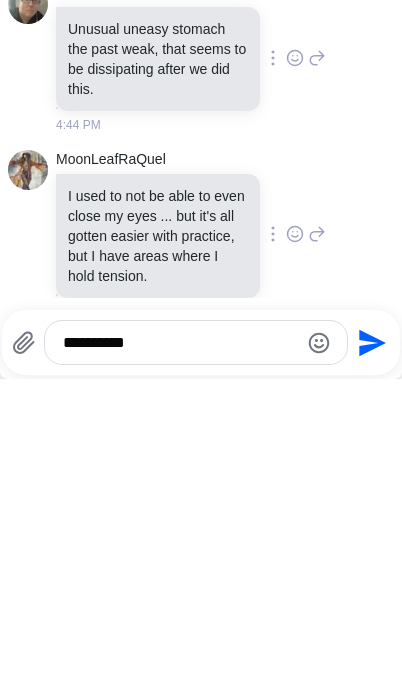 type on "**********" 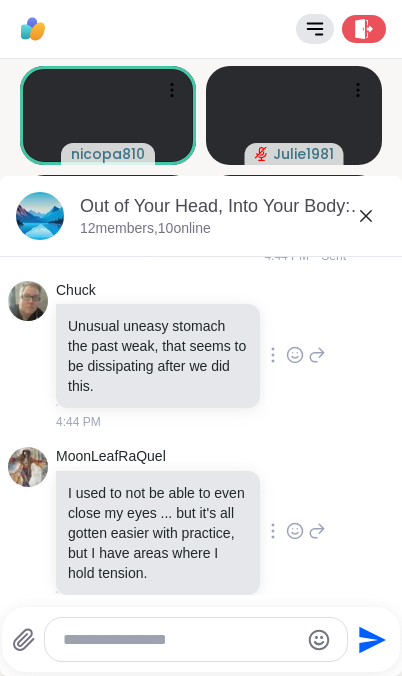 scroll, scrollTop: 1802, scrollLeft: 0, axis: vertical 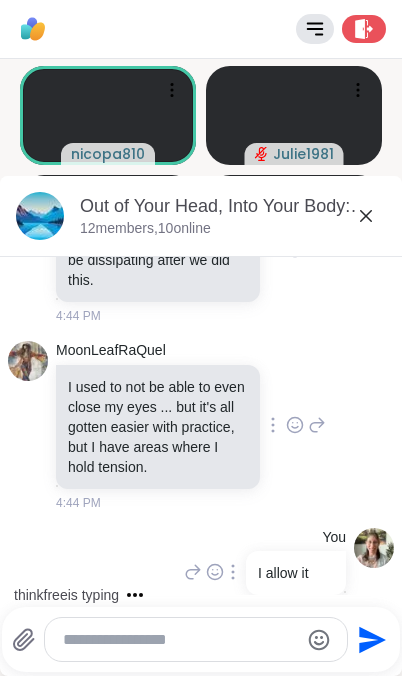 click at bounding box center [180, 640] 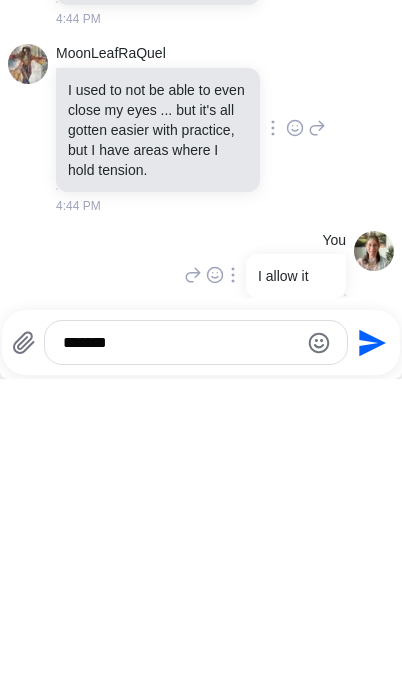 scroll, scrollTop: 1928, scrollLeft: 0, axis: vertical 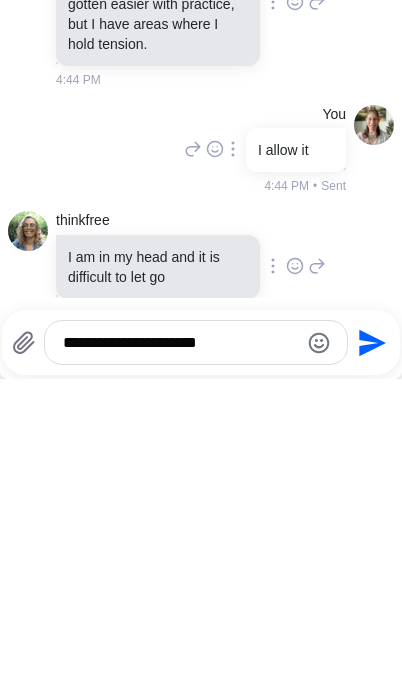 type on "**********" 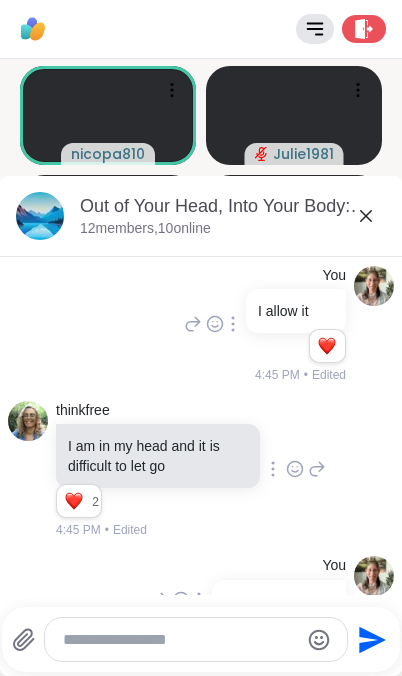 scroll, scrollTop: 2090, scrollLeft: 0, axis: vertical 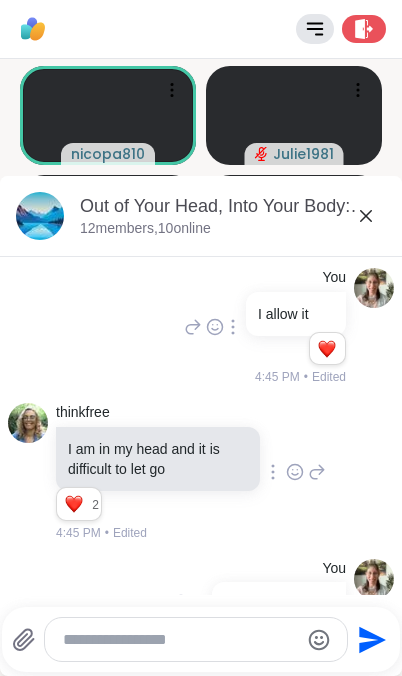 click at bounding box center [180, 640] 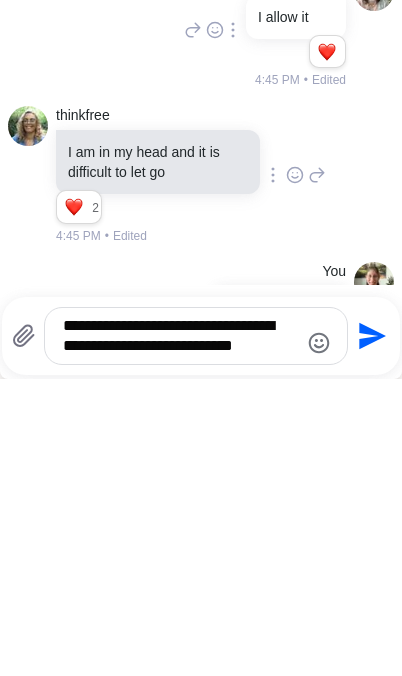scroll, scrollTop: 0, scrollLeft: 0, axis: both 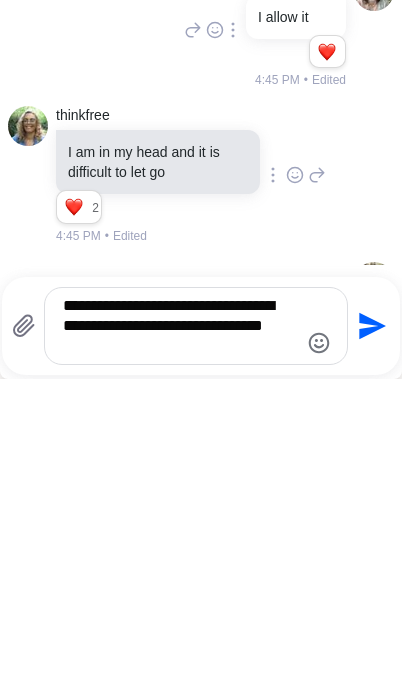 type on "**********" 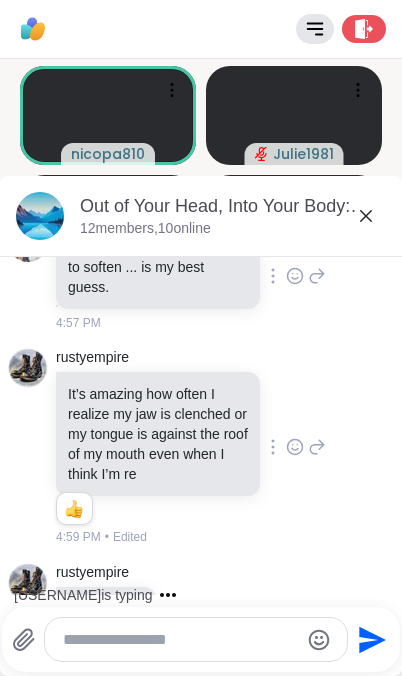 scroll, scrollTop: 3048, scrollLeft: 0, axis: vertical 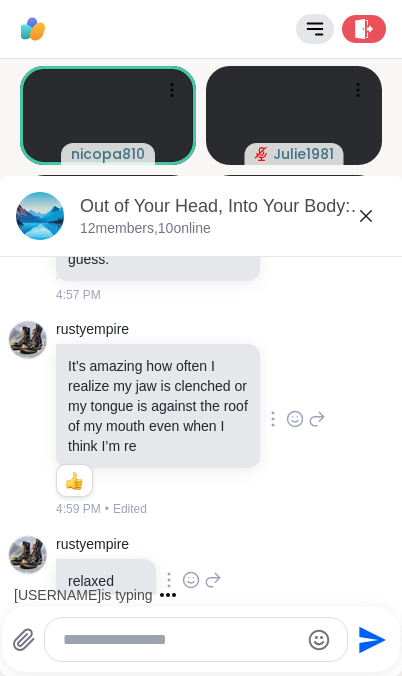 click at bounding box center [180, 640] 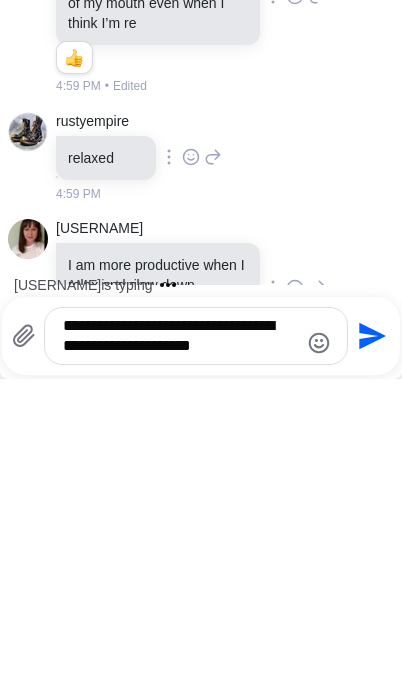 scroll, scrollTop: 3215, scrollLeft: 0, axis: vertical 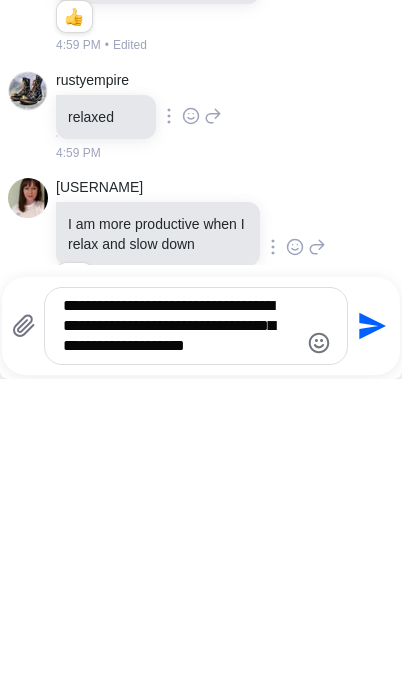 click on "**********" at bounding box center (180, 623) 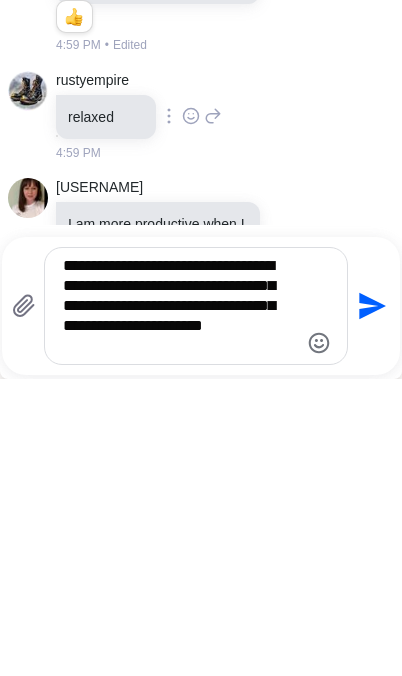 click on "**********" at bounding box center [180, 603] 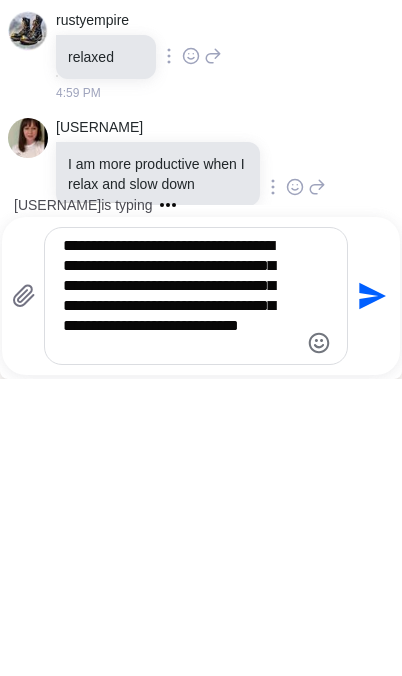 type on "**********" 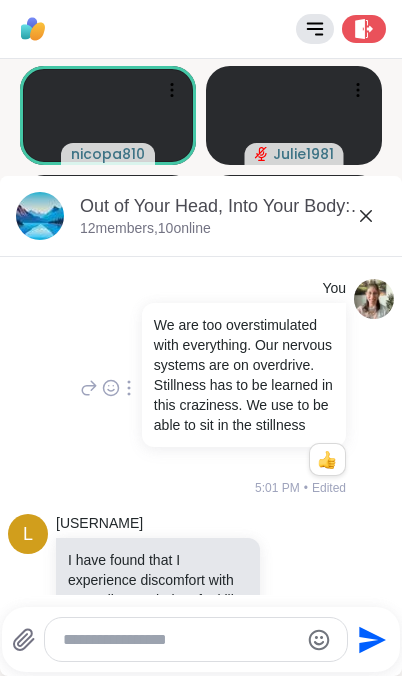 scroll, scrollTop: 3565, scrollLeft: 0, axis: vertical 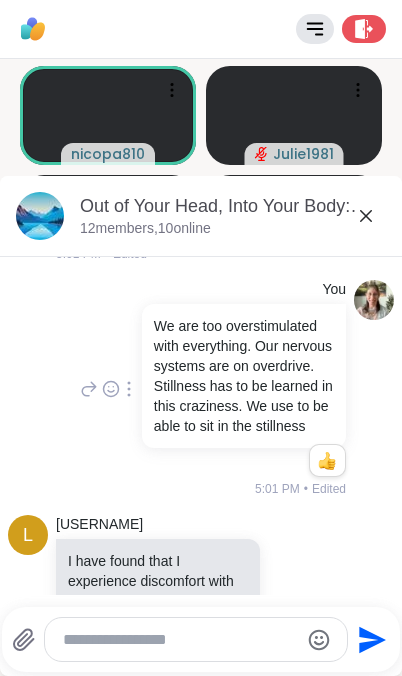 click at bounding box center [327, 461] 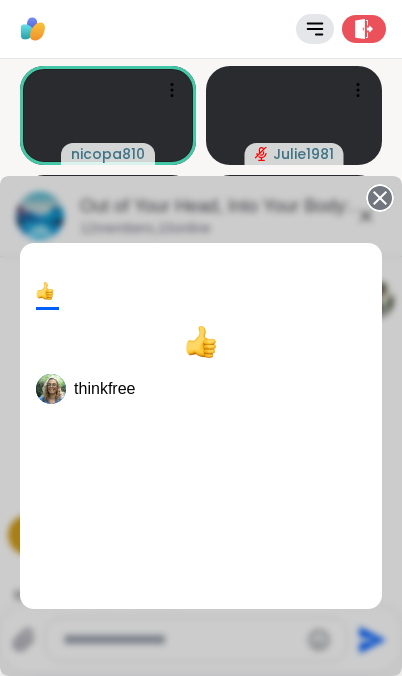click on "1 thinkfree" at bounding box center [201, 426] 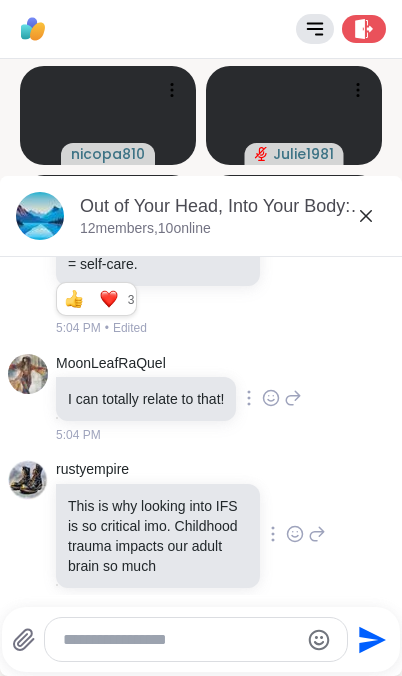 scroll, scrollTop: 4230, scrollLeft: 0, axis: vertical 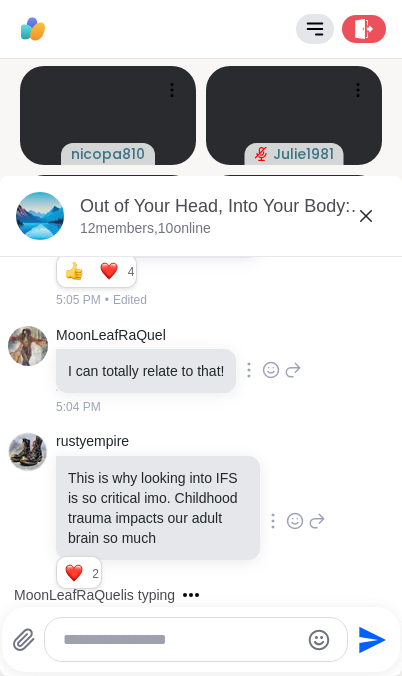 click at bounding box center [180, 640] 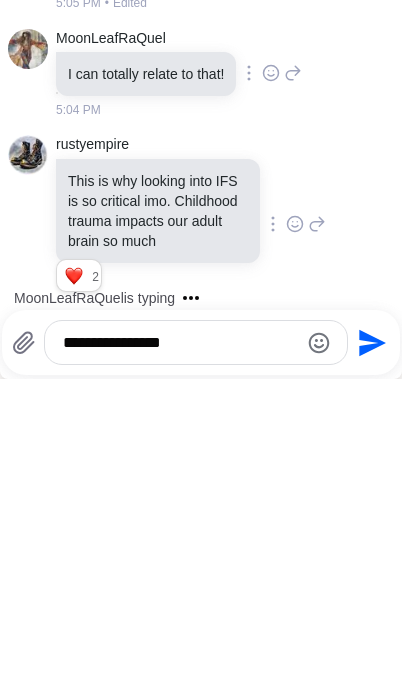 type on "**********" 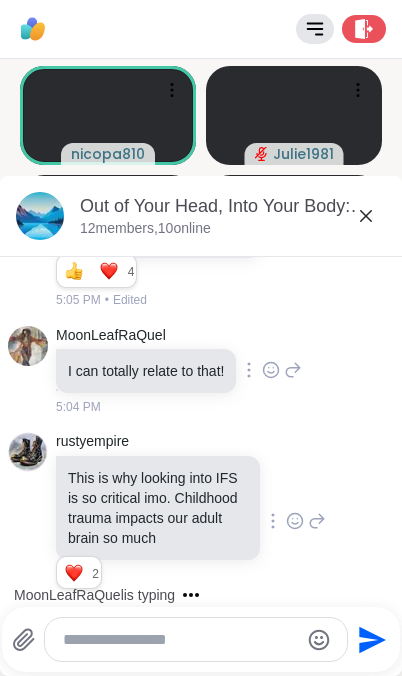scroll, scrollTop: 4336, scrollLeft: 0, axis: vertical 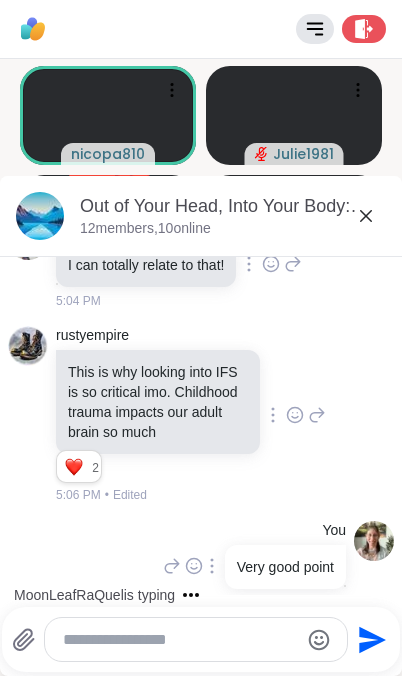 click at bounding box center (180, 640) 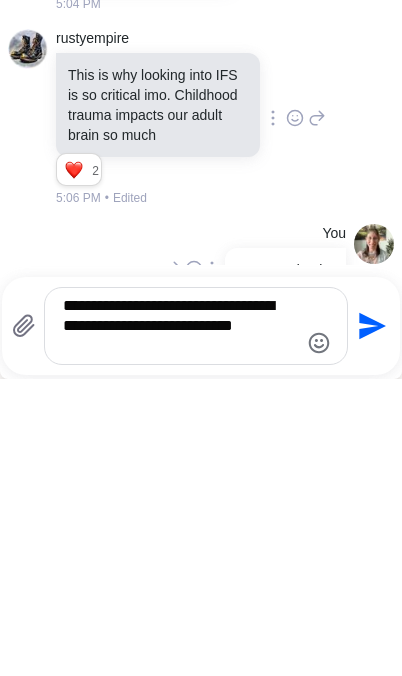scroll, scrollTop: 4535, scrollLeft: 0, axis: vertical 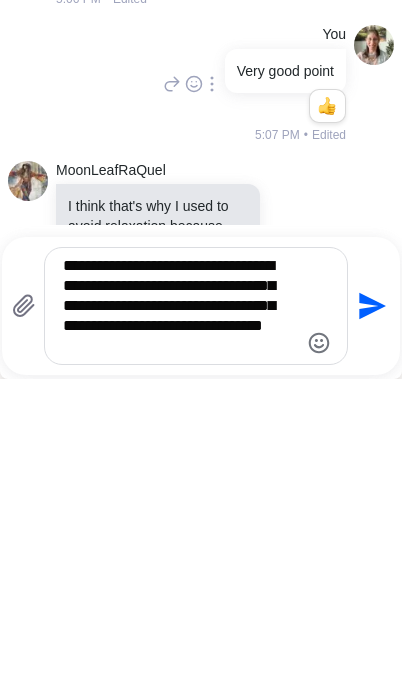 click on "**********" at bounding box center (180, 603) 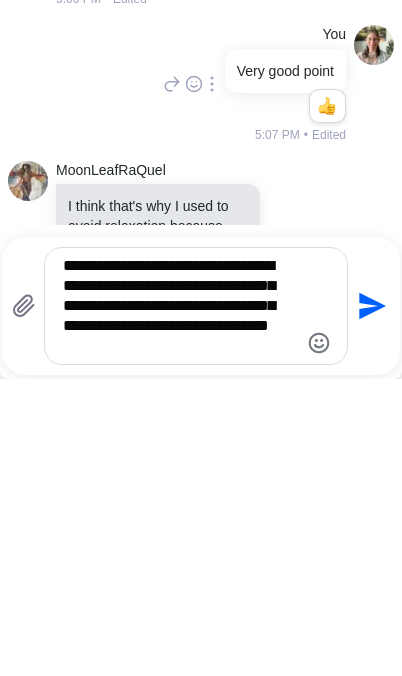 click on "**********" at bounding box center (180, 603) 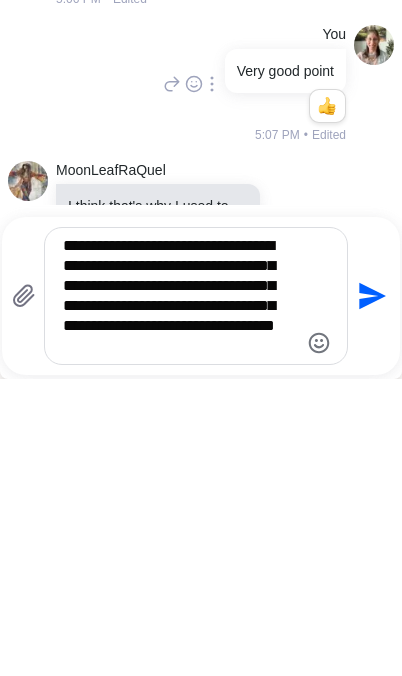 click on "**********" at bounding box center [180, 593] 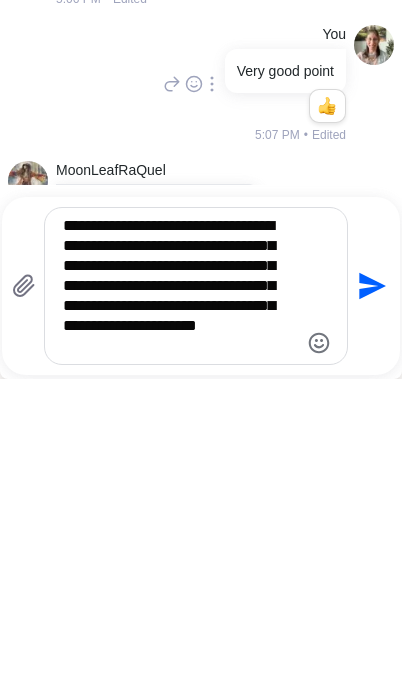 type on "**********" 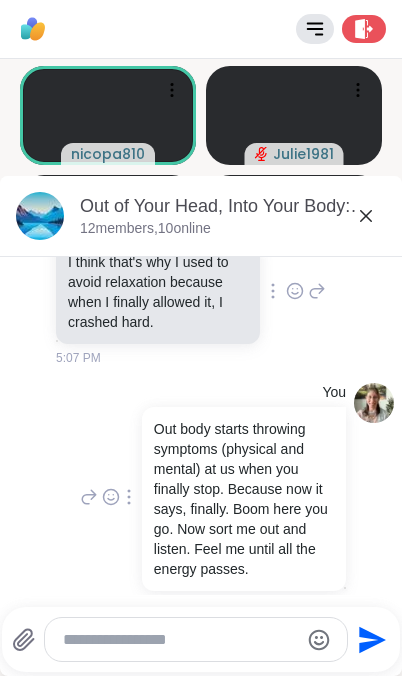 scroll, scrollTop: 4804, scrollLeft: 0, axis: vertical 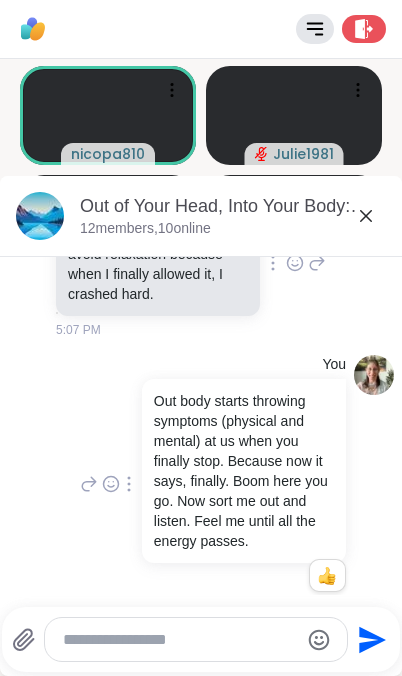 click at bounding box center (327, 576) 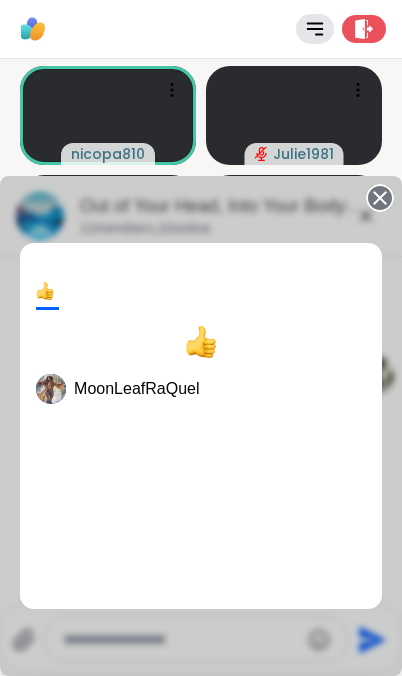 click on "1 MoonLeafRaQuel" at bounding box center [201, 426] 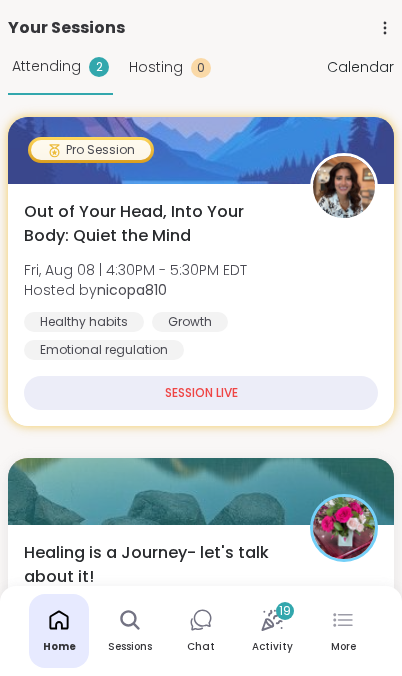 scroll, scrollTop: 0, scrollLeft: 0, axis: both 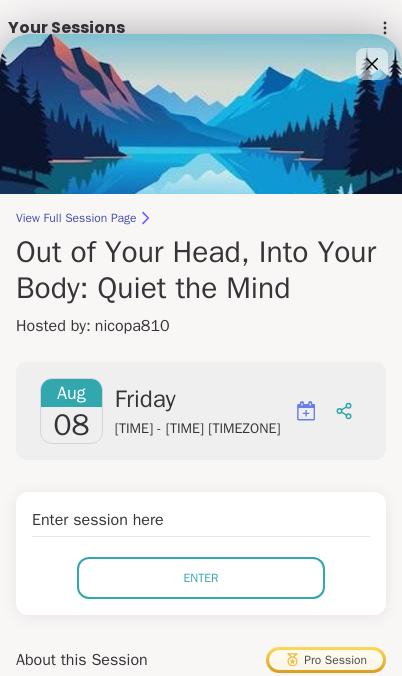 click on "Enter" at bounding box center (201, 578) 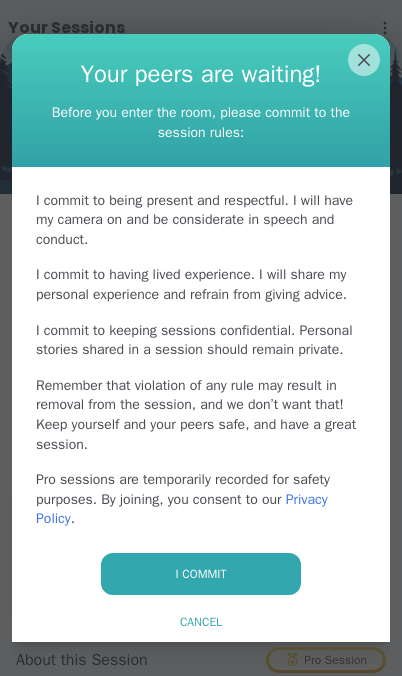 click on "I commit" at bounding box center (201, 574) 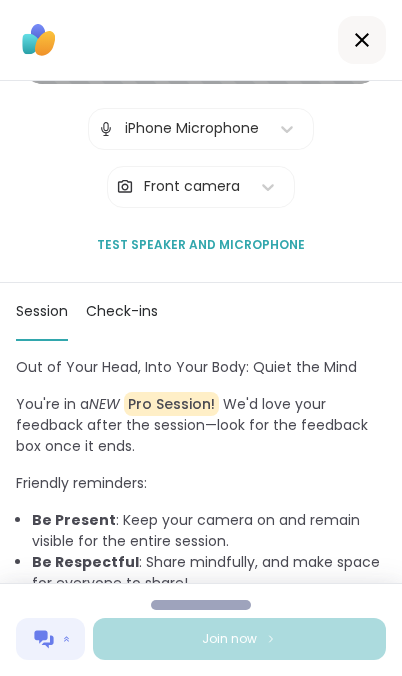 scroll, scrollTop: 205, scrollLeft: 0, axis: vertical 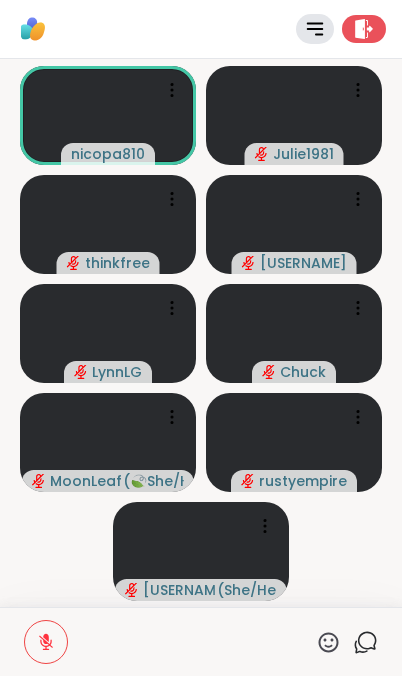 click 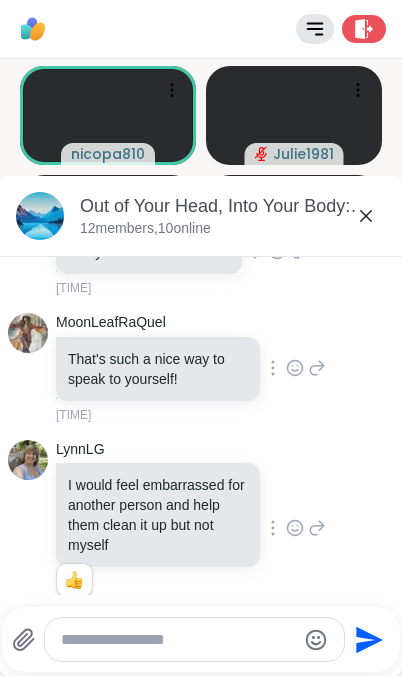 scroll, scrollTop: 5624, scrollLeft: 0, axis: vertical 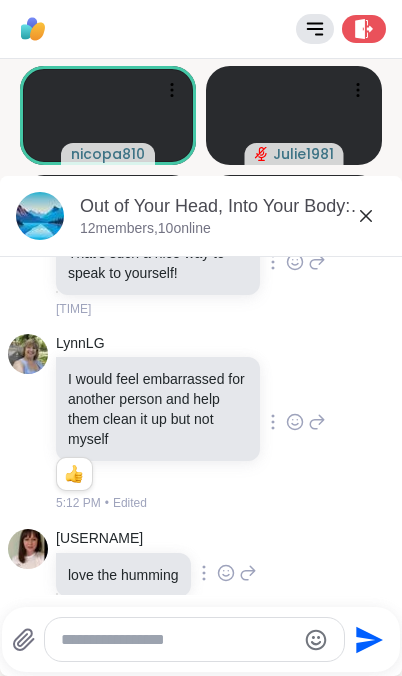 click at bounding box center (341, 29) 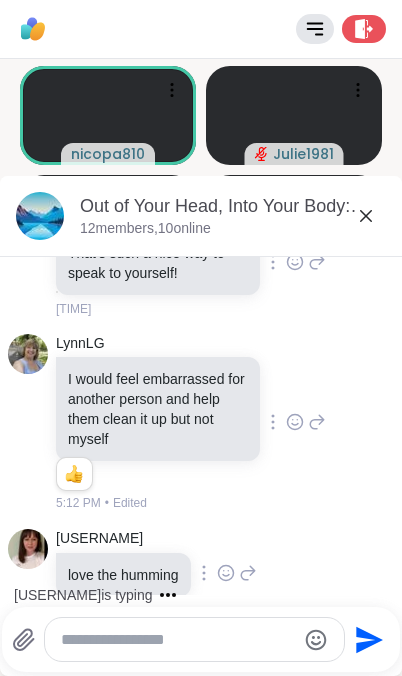 click 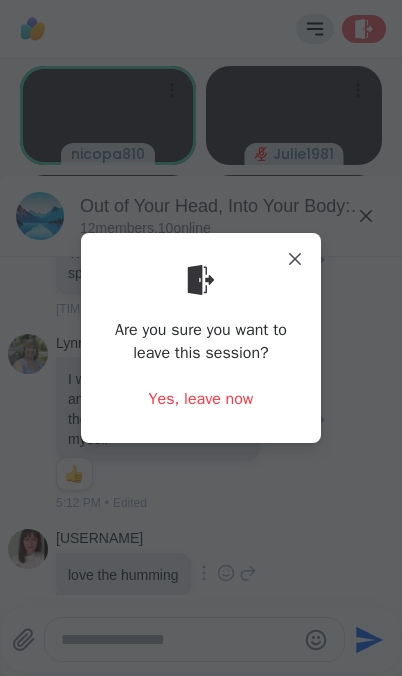 click on "Yes, leave now" at bounding box center (201, 399) 